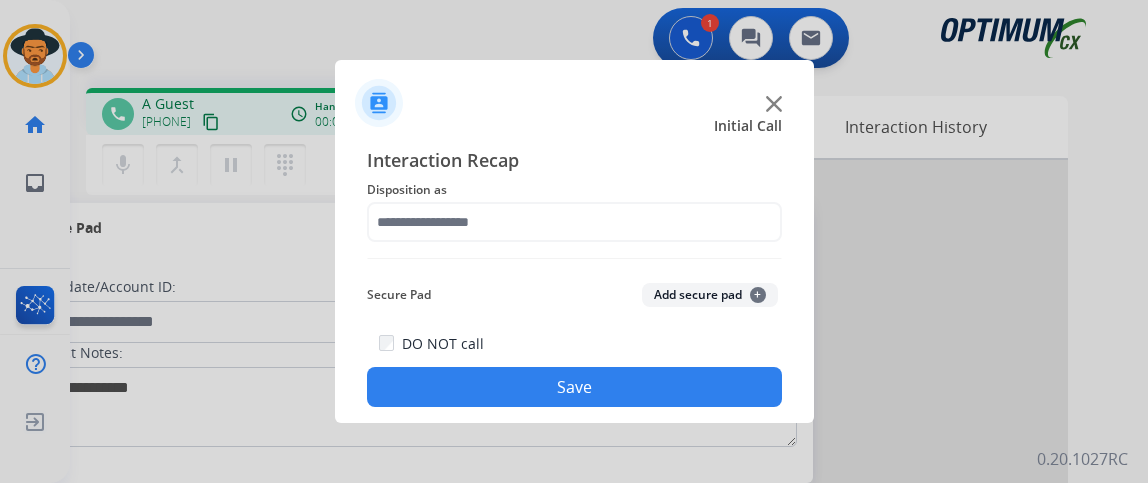 scroll, scrollTop: 0, scrollLeft: 0, axis: both 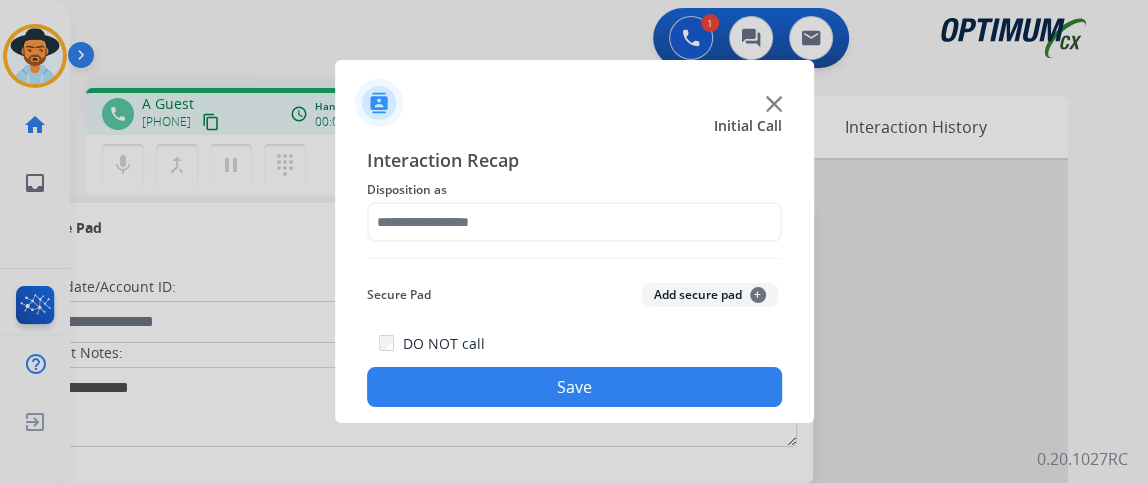 click on "Interaction Recap Disposition as    Secure Pad  Add secure pad  +  DO NOT call  Save" 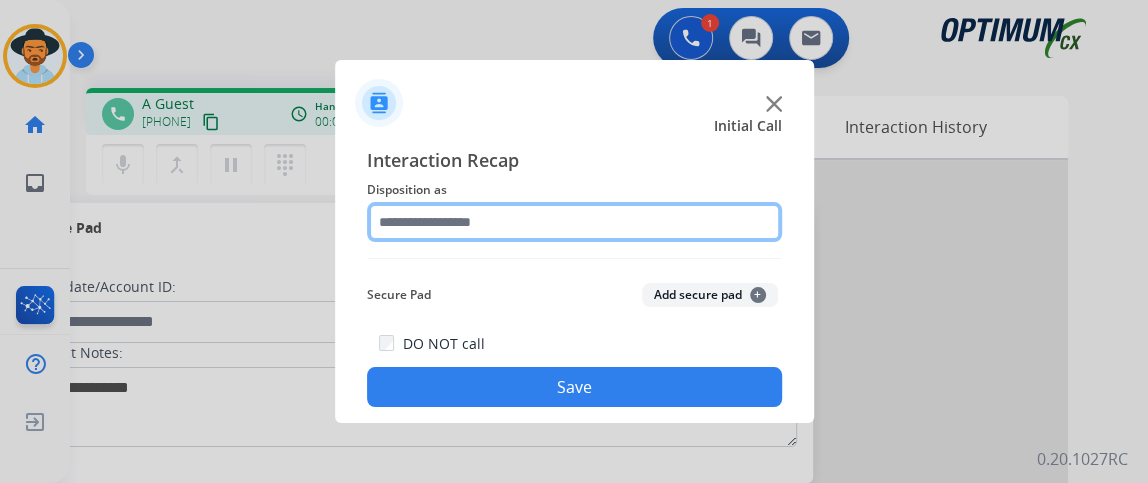 click 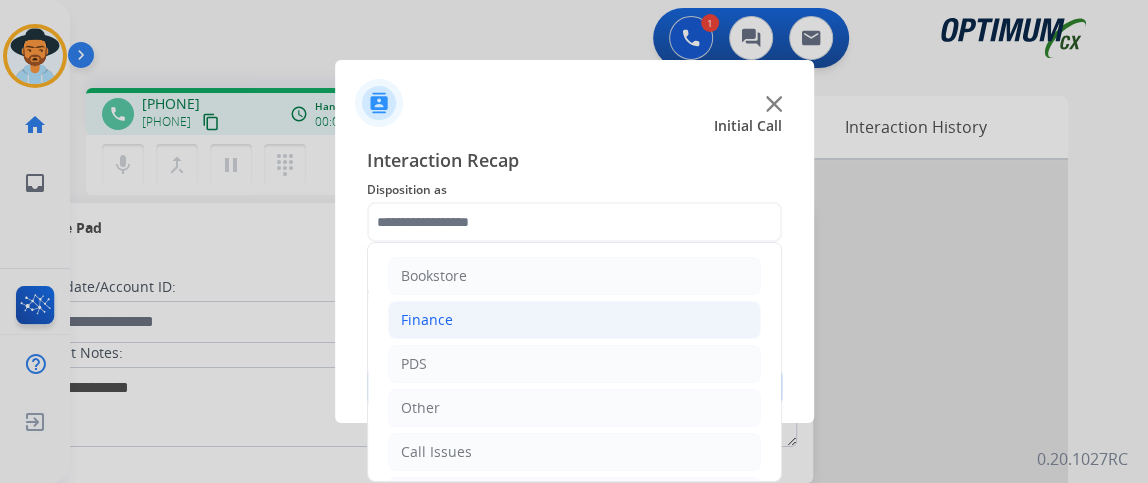 click on "Finance" 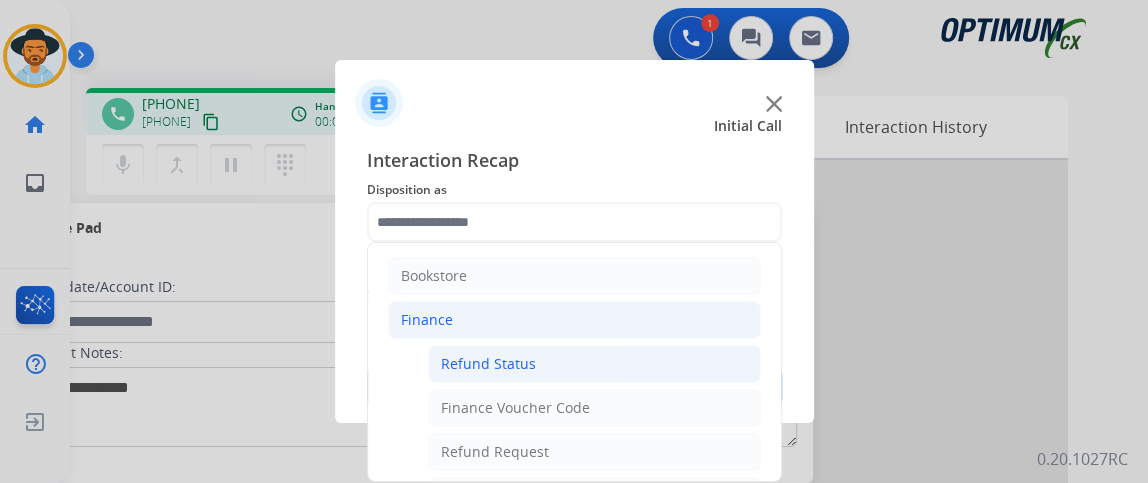 click on "Refund Status" 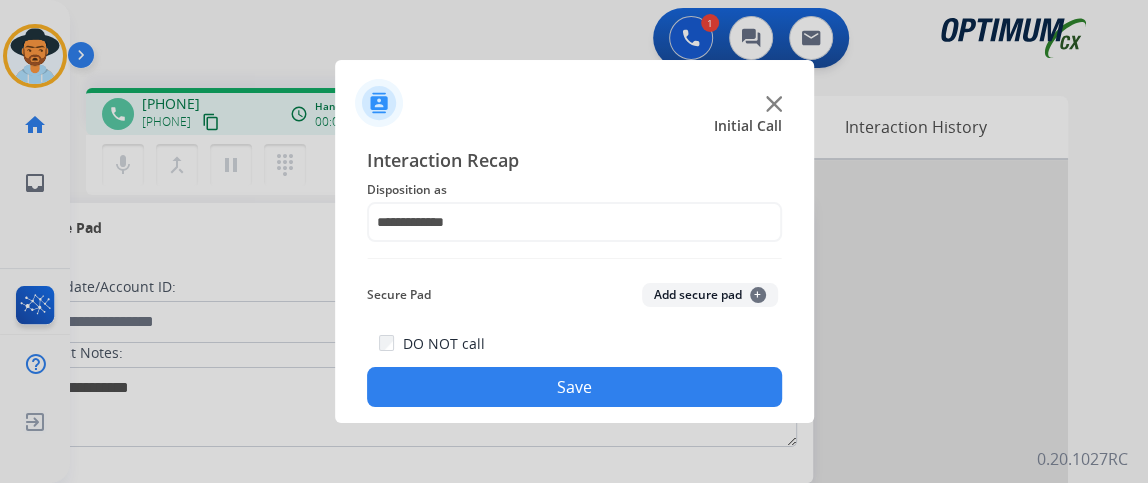 click on "DO NOT call  Save" 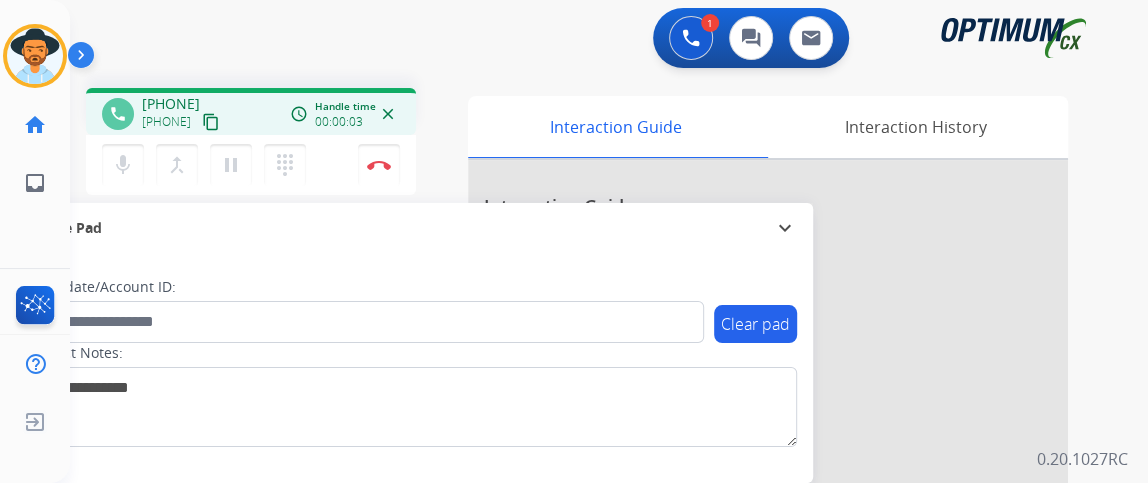 click on "content_copy" at bounding box center [211, 122] 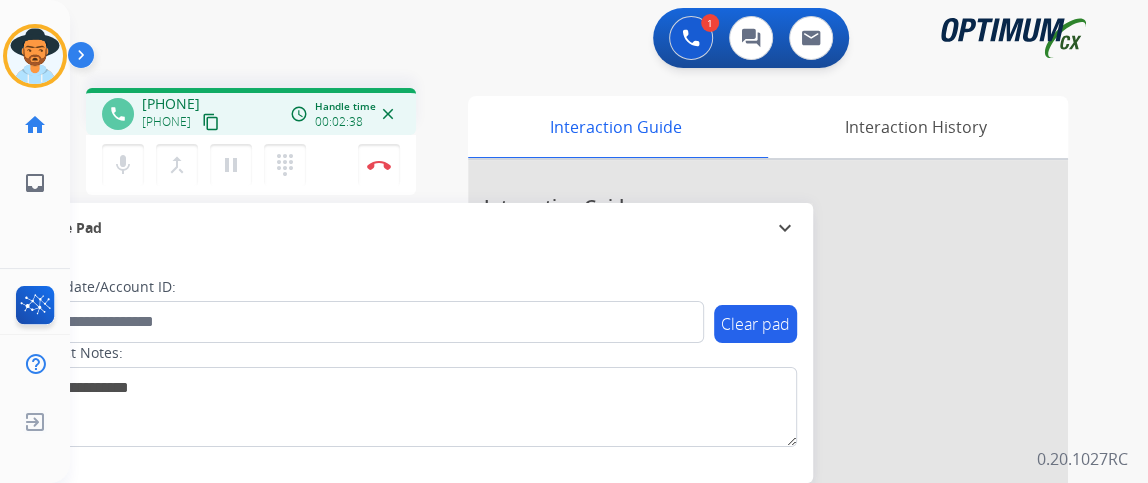 click on "1 Voice Interactions  0  Chat Interactions   0  Email Interactions phone [PHONE] [PHONE] content_copy access_time Call metrics Queue   00:08 Hold   00:00 Talk   02:39 Total   02:46 Handle time 00:02:38 close mic Mute merge_type Bridge pause Hold dialpad Dialpad Disconnect swap_horiz Break voice bridge close_fullscreen Connect 3-Way Call merge_type Separate 3-Way Call  Interaction Guide   Interaction History  Interaction Guide arrow_drop_up  Welcome to EngageHQ   Internal Queue Transfer: How To  Secure Pad expand_more Clear pad Candidate/Account ID: Contact Notes:                  0.20.1027RC" at bounding box center [609, 241] 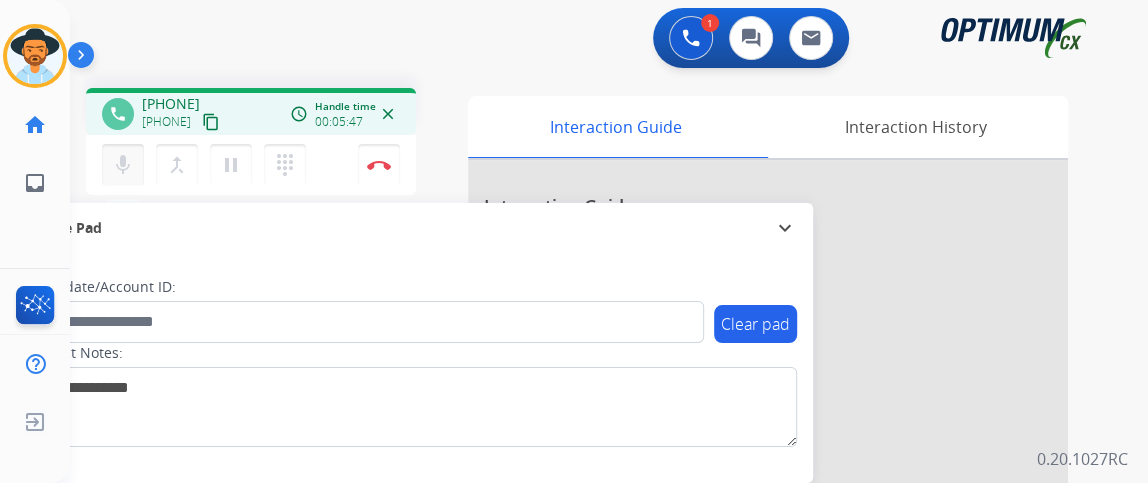 click on "mic" at bounding box center (123, 165) 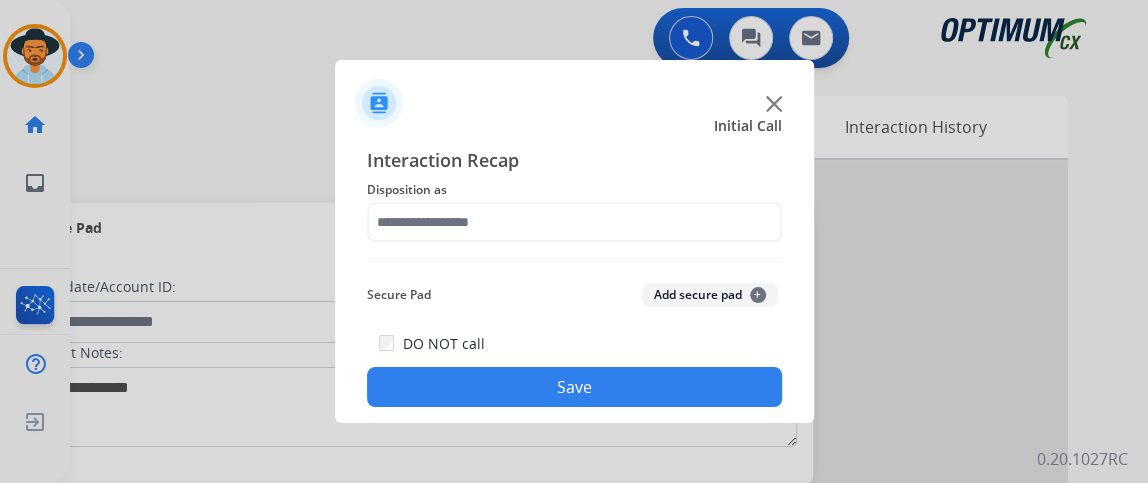 click on "Interaction Recap Disposition as    Secure Pad  Add secure pad  +  DO NOT call  Save" 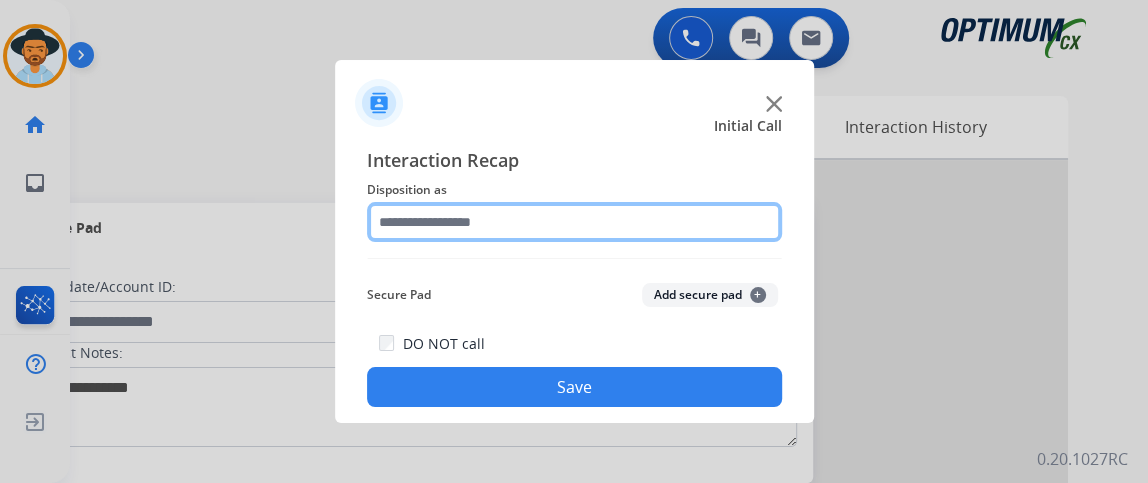 click 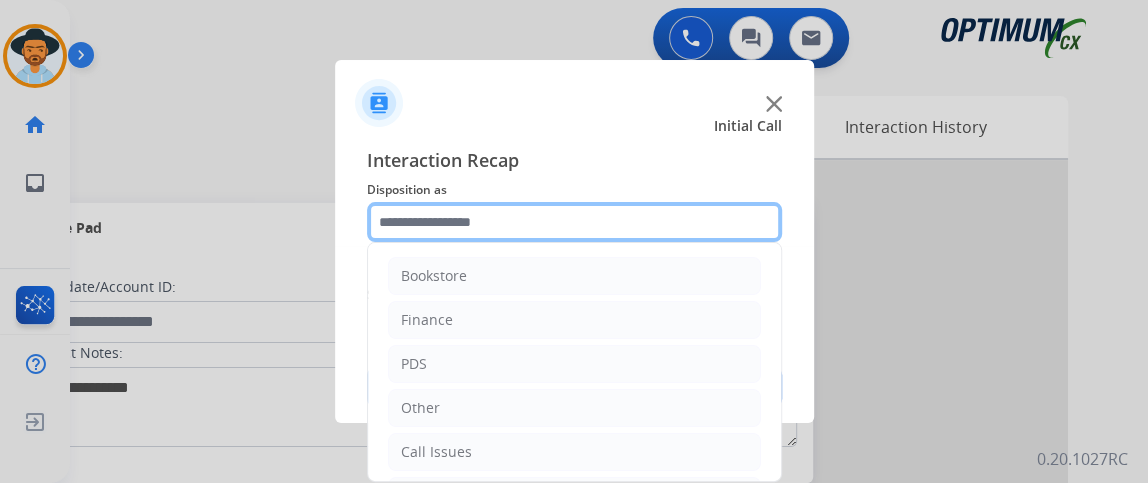 scroll, scrollTop: 131, scrollLeft: 0, axis: vertical 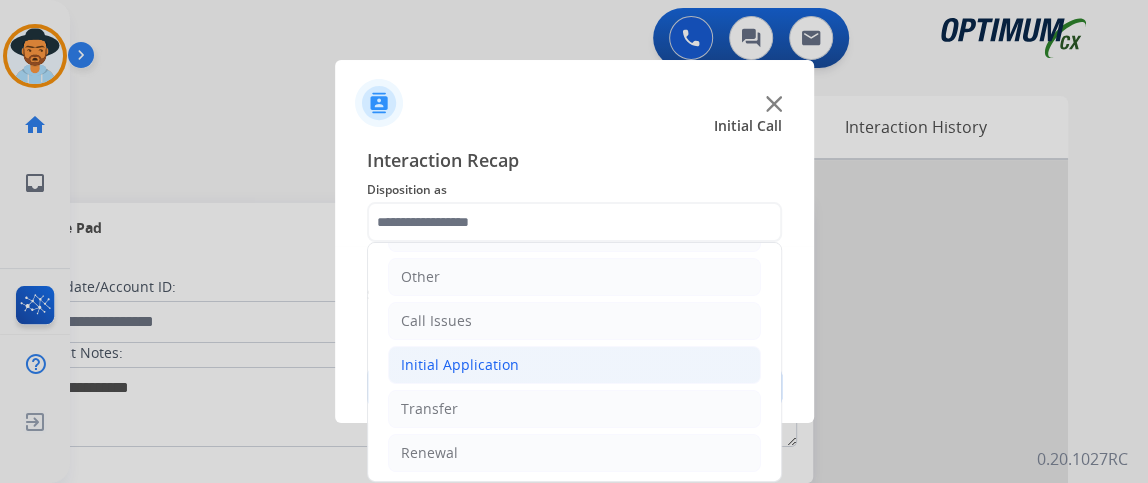 click on "Initial Application" 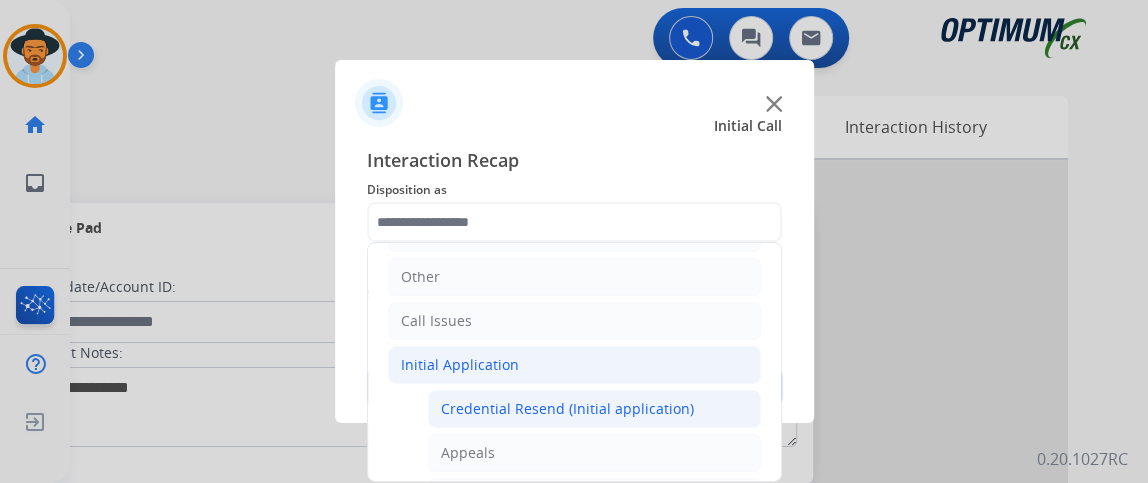 click on "Credential Resend (Initial application)" 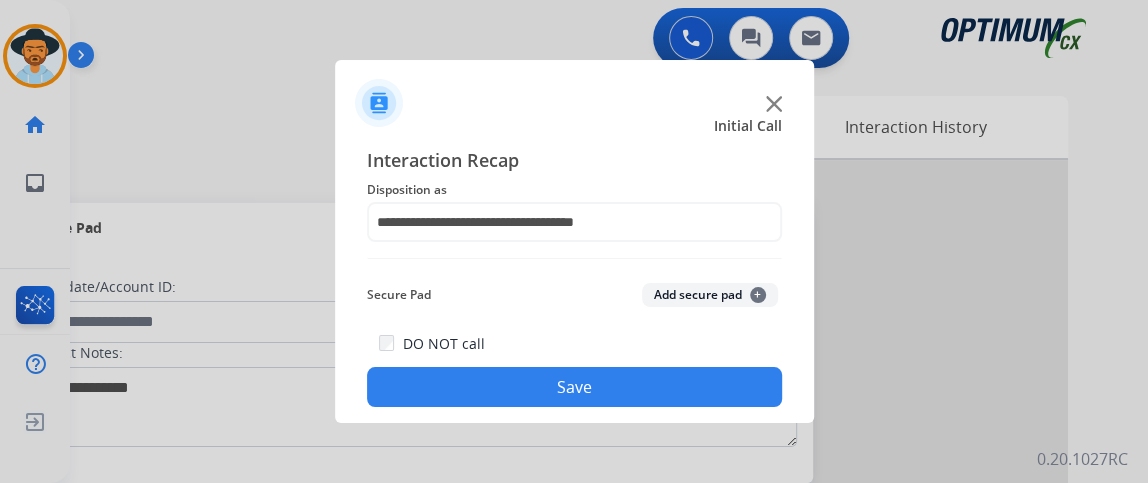 click on "Save" 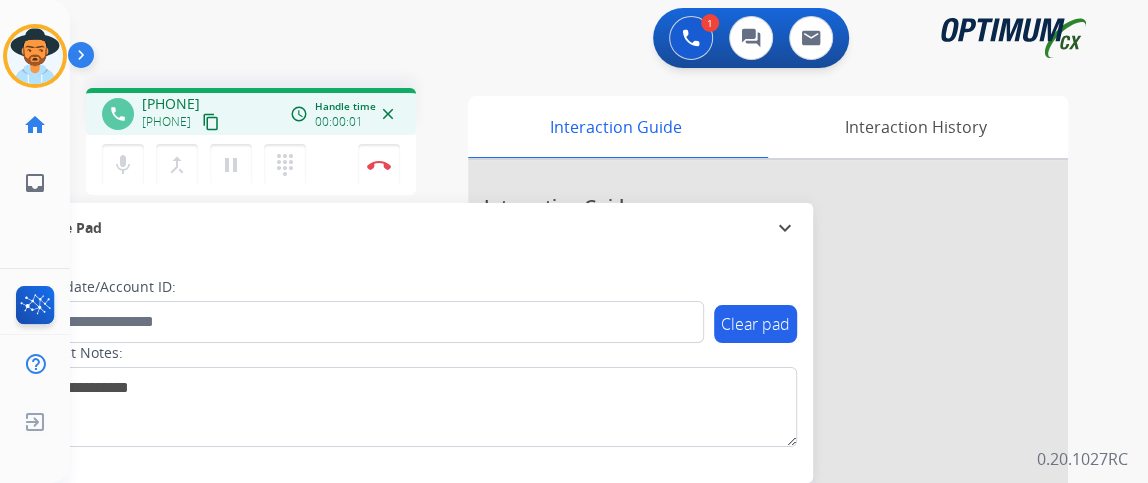click on "content_copy" at bounding box center (211, 122) 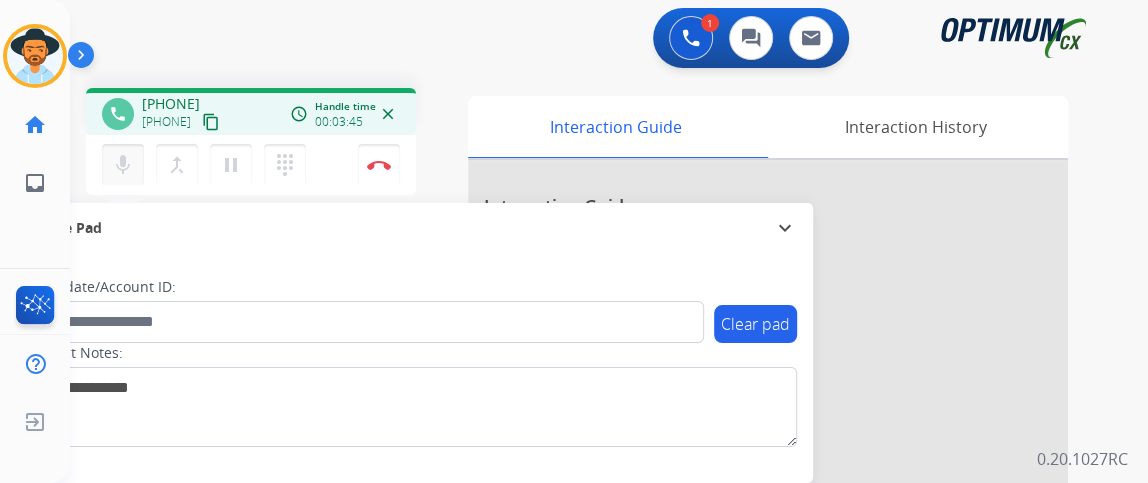click on "mic Mute" at bounding box center (123, 165) 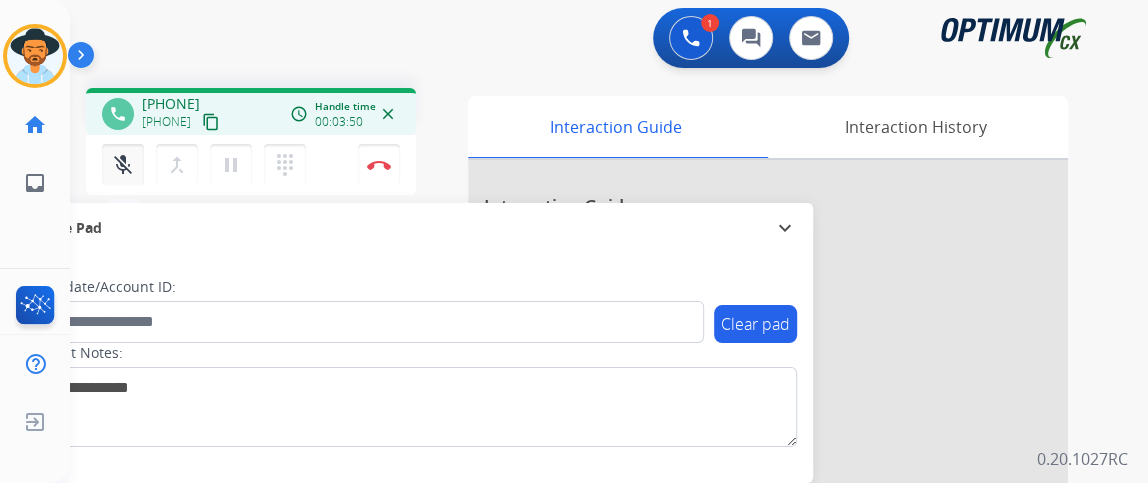click on "mic_off Mute" at bounding box center [123, 165] 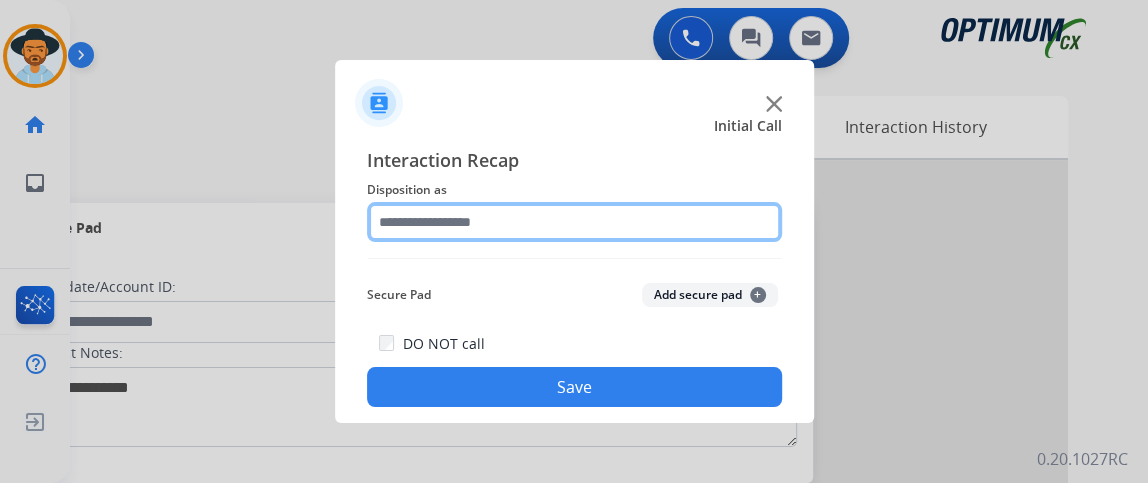 click 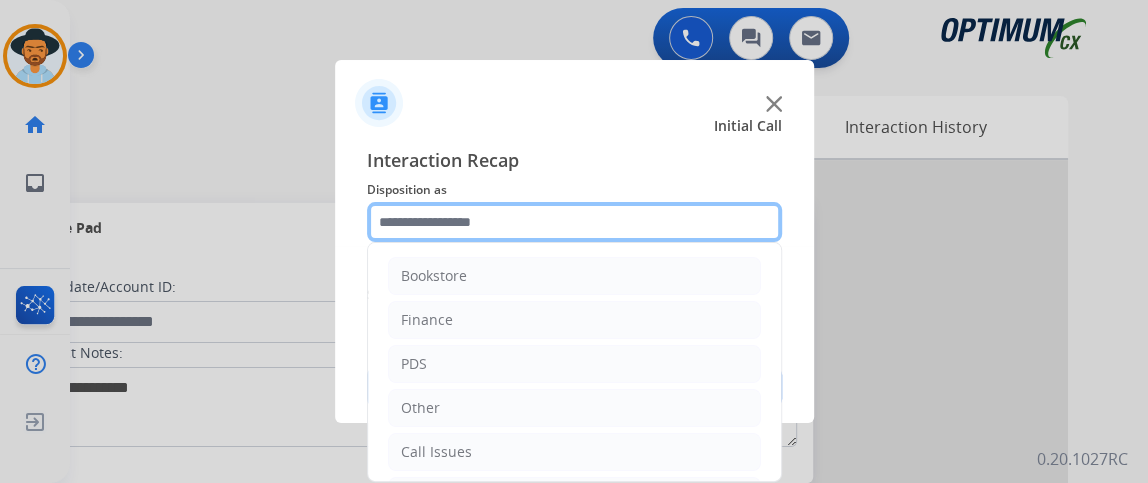 scroll, scrollTop: 118, scrollLeft: 0, axis: vertical 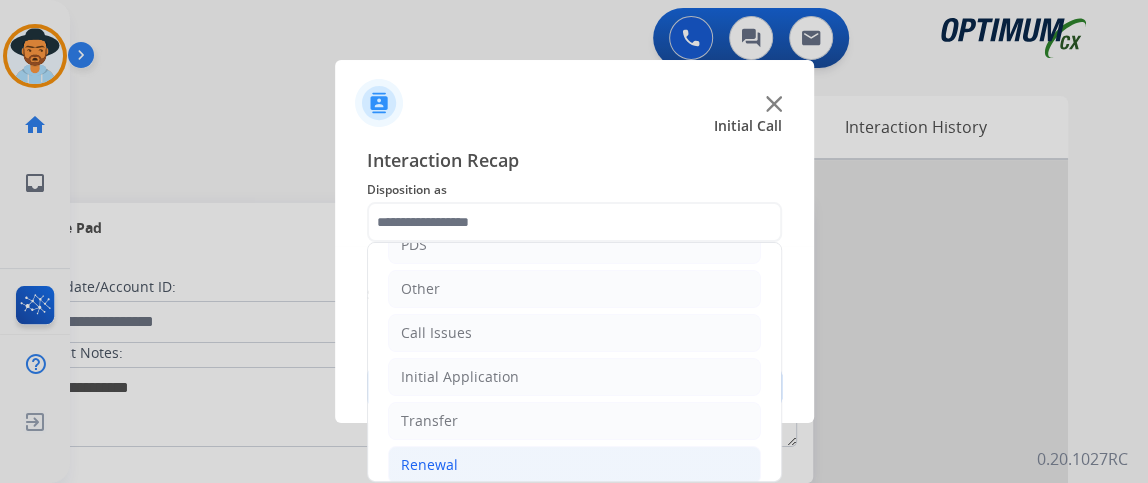 click on "Renewal" 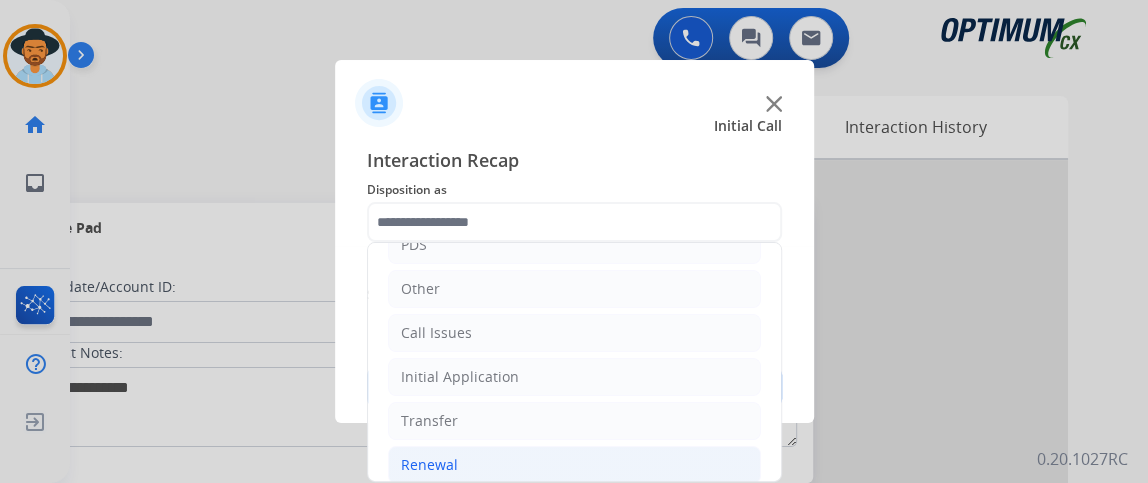 click on "Bookstore   Finance   PDS   Other   Call Issues   Initial Application   Transfer   Renewal   Names Change Questions/Assistance (Renewal)   Extend Deadline (Renewal)   Application Status (Renewal)   RenProb Questions   Fax Receipt Confirmation (Renewal)   General Questions (Renewal)   Credential Resend (Renewal)   Renewal Application Price Increase   Paper Application Status   Reviewer/Verifier Assistance   Renewal Amnesty   FA/CPR Assistance   Reinstatement Request (3 Month Rule)   Online Walk-Through (Renewal)" 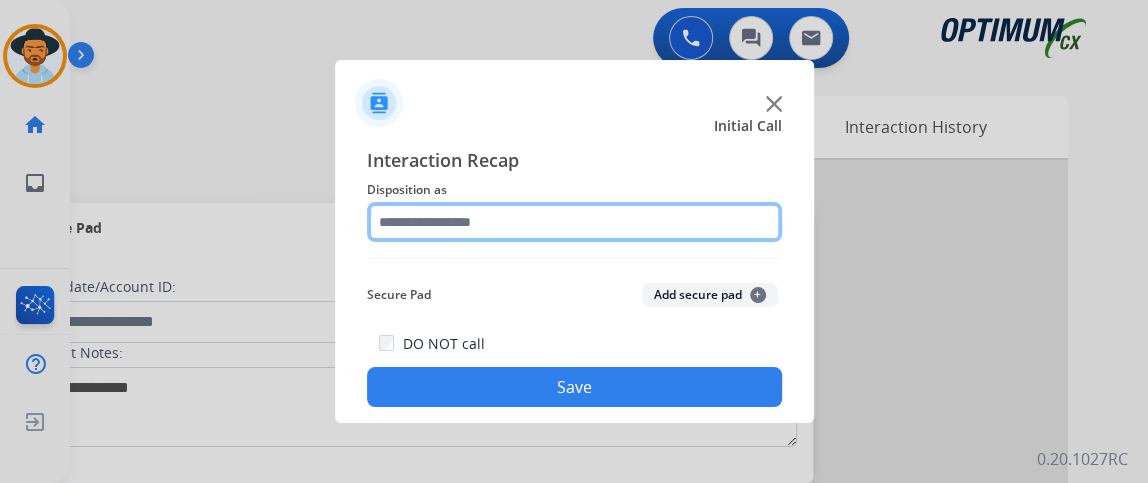 click 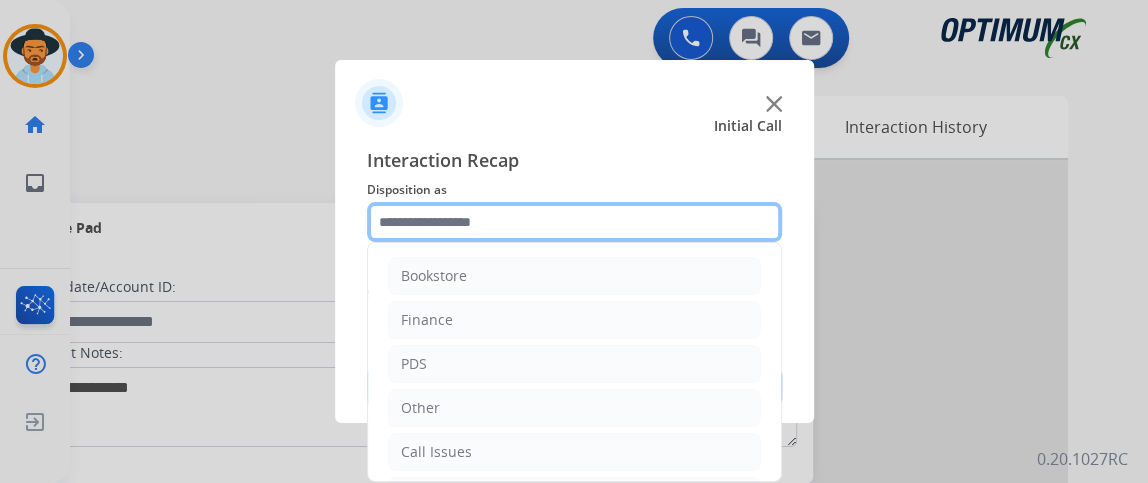scroll, scrollTop: 428, scrollLeft: 0, axis: vertical 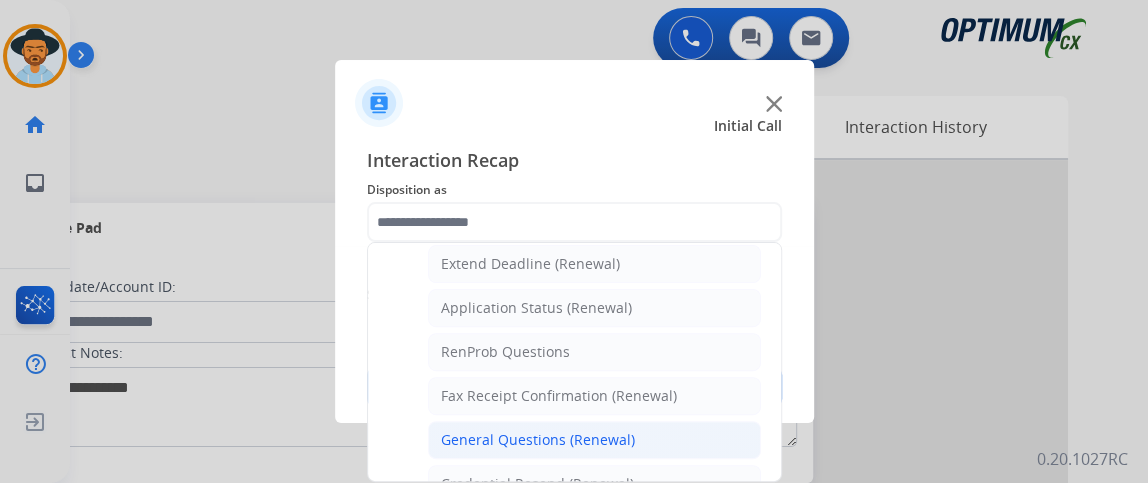 click on "General Questions (Renewal)" 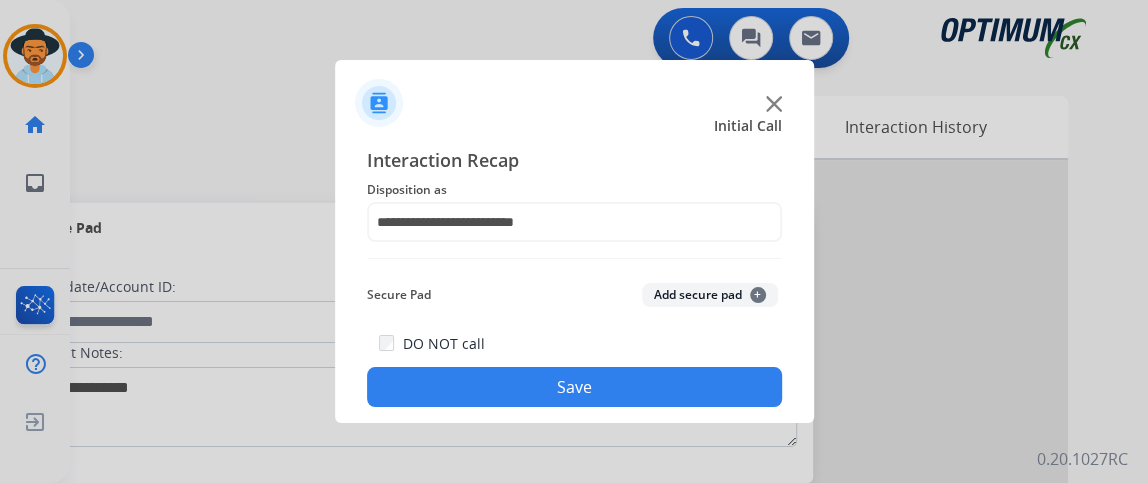 click on "Save" 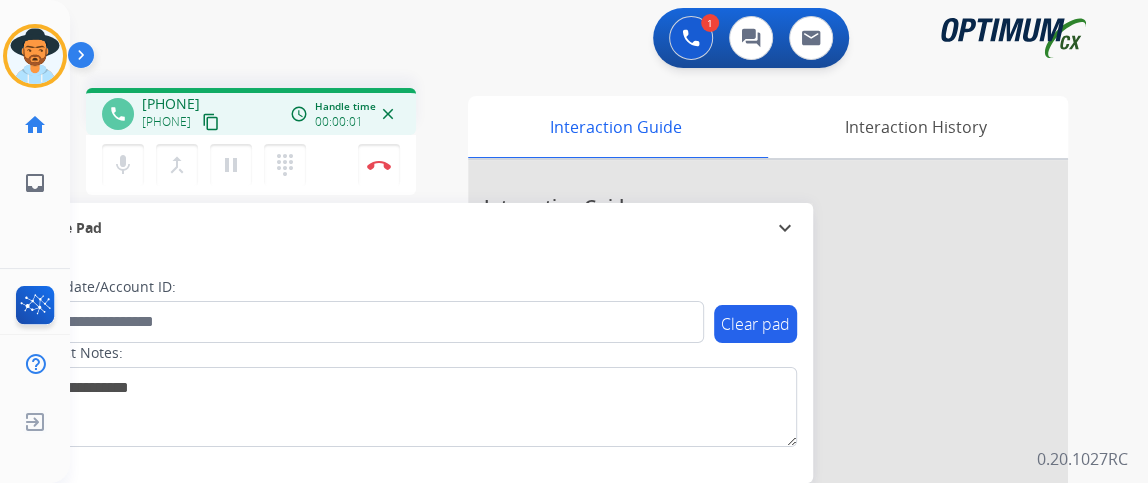 click on "content_copy" at bounding box center [211, 122] 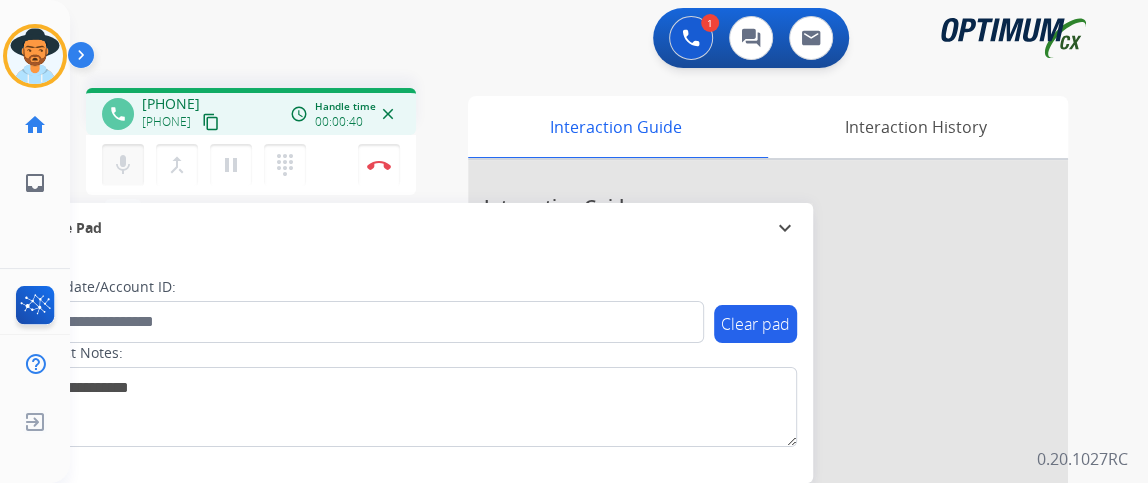 click on "mic Mute" at bounding box center (123, 165) 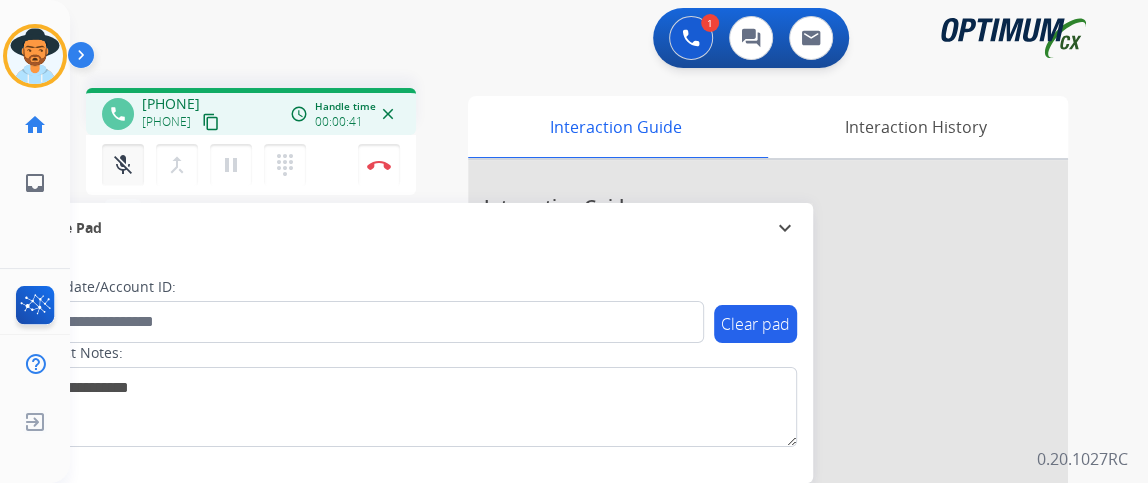 click on "mic_off Mute" at bounding box center [123, 165] 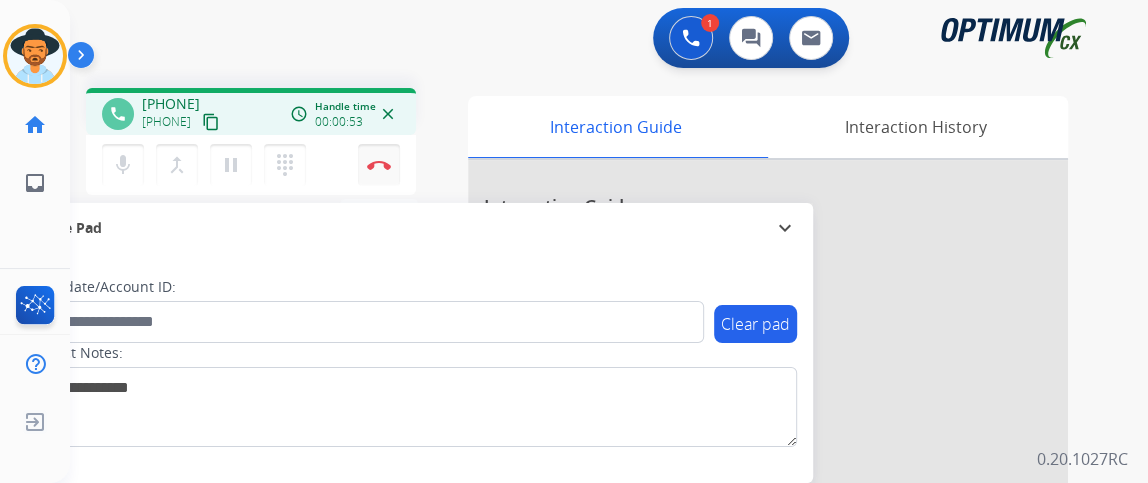 click on "Disconnect" at bounding box center (379, 165) 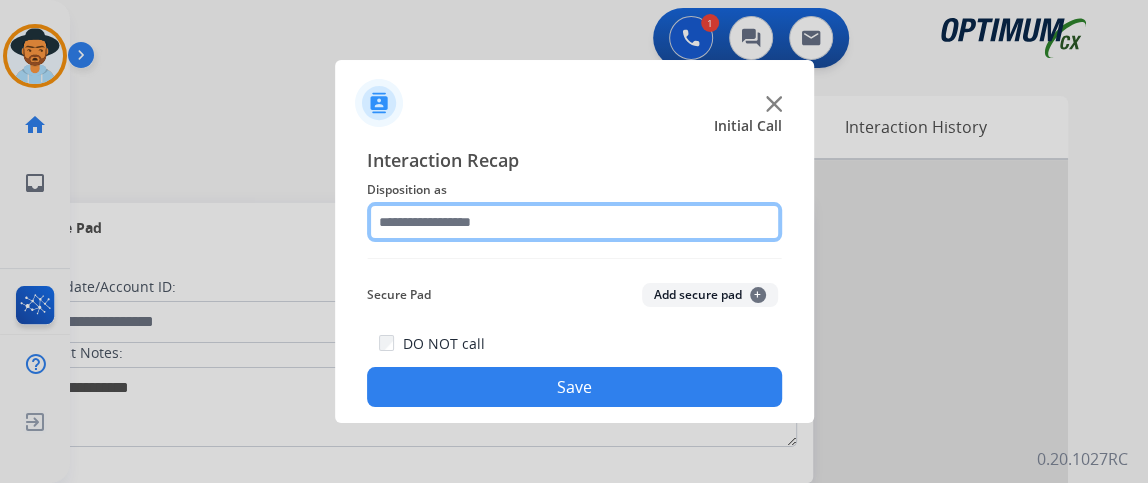 click 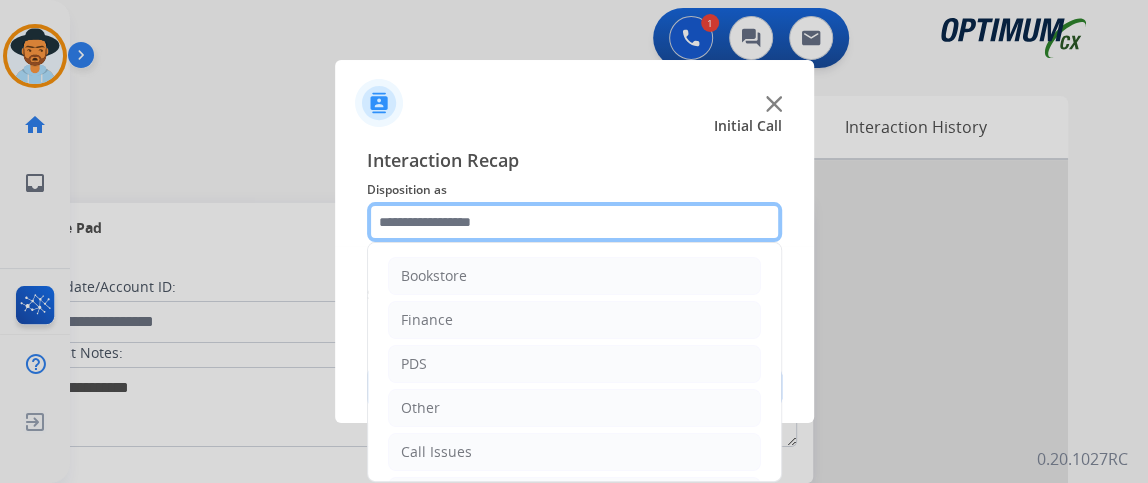 scroll, scrollTop: 131, scrollLeft: 0, axis: vertical 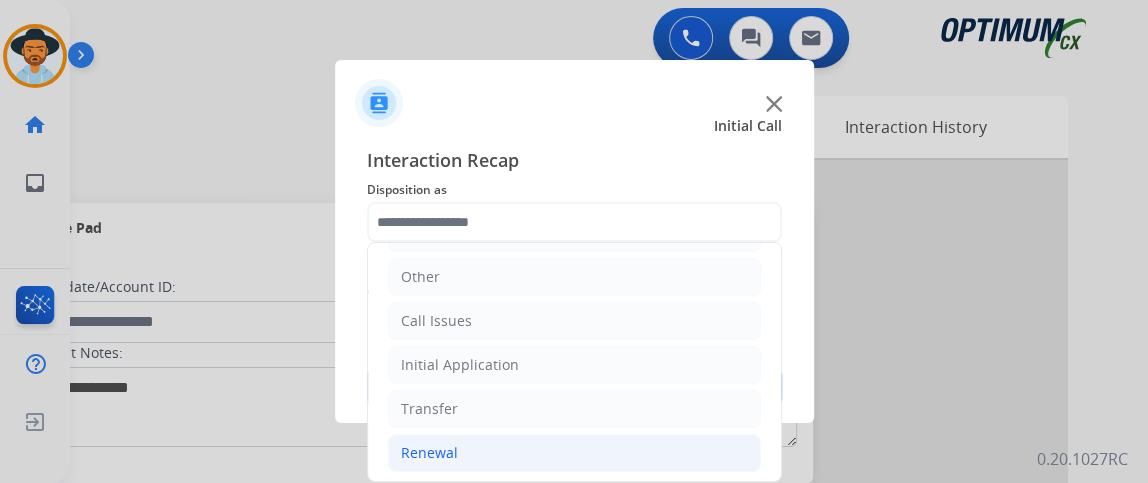 click on "Renewal" 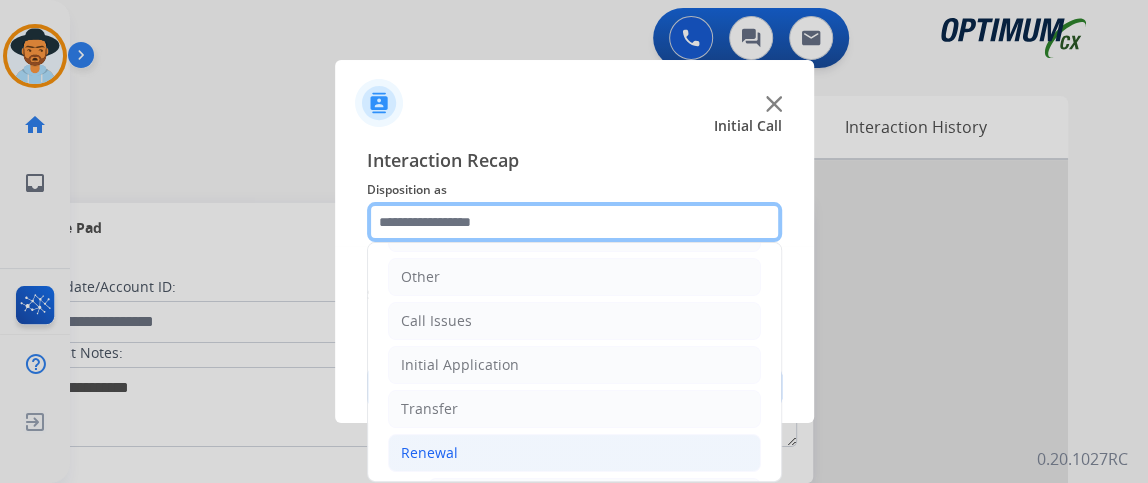 scroll, scrollTop: 521, scrollLeft: 0, axis: vertical 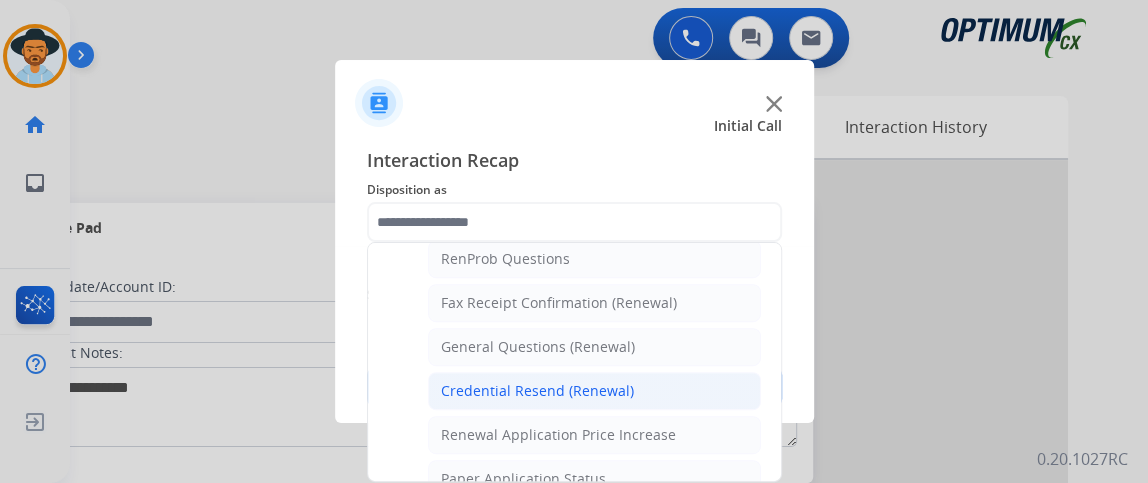 click on "Credential Resend (Renewal)" 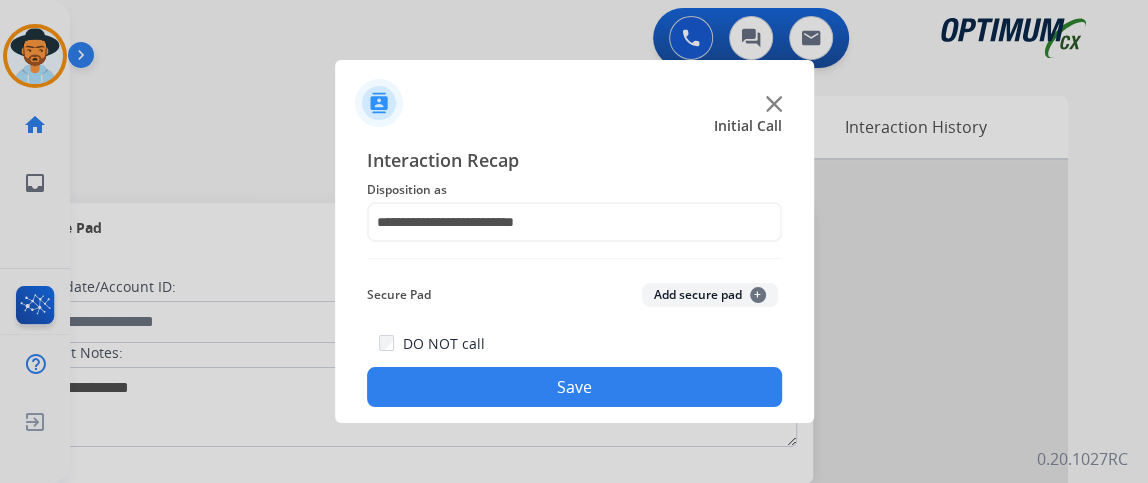 click on "Save" 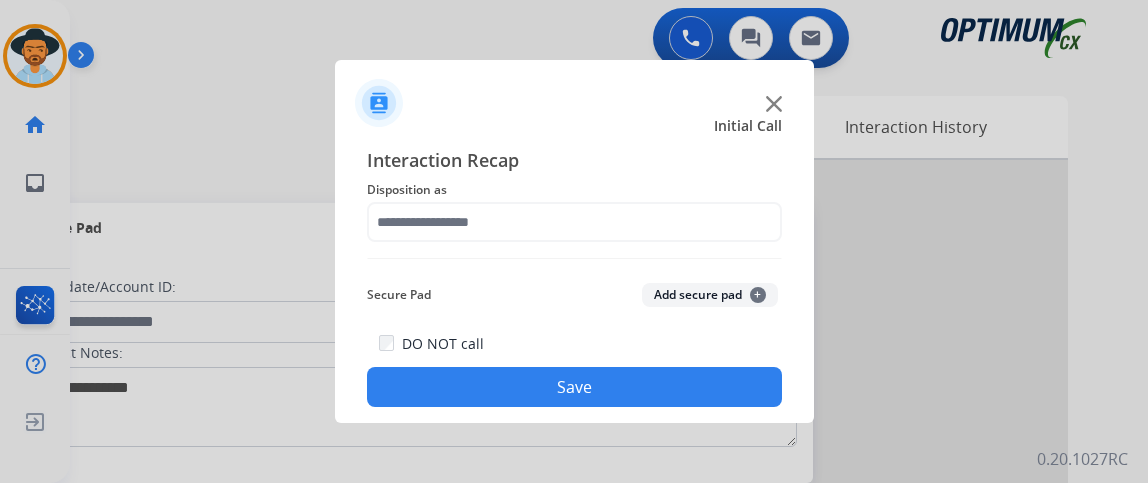 scroll, scrollTop: 0, scrollLeft: 0, axis: both 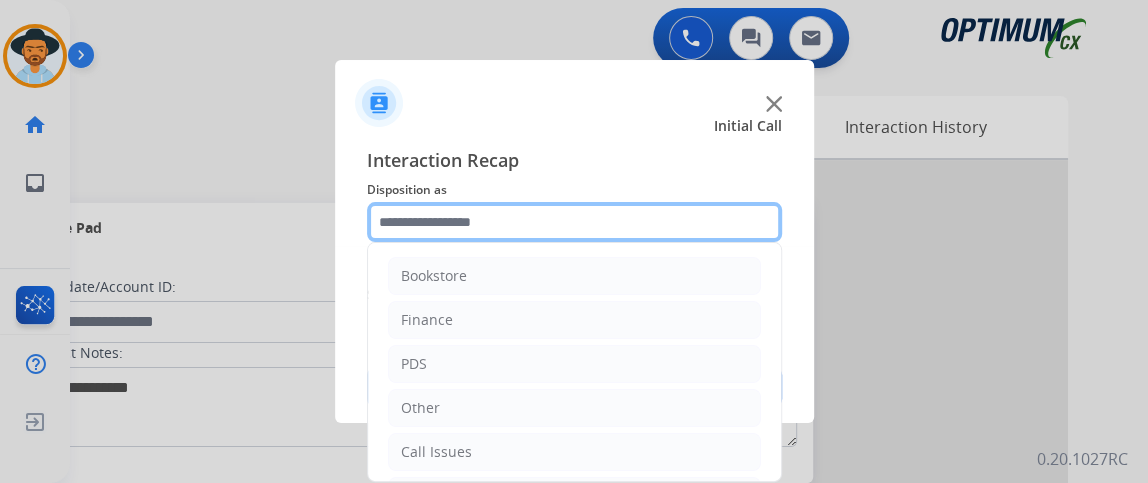 click 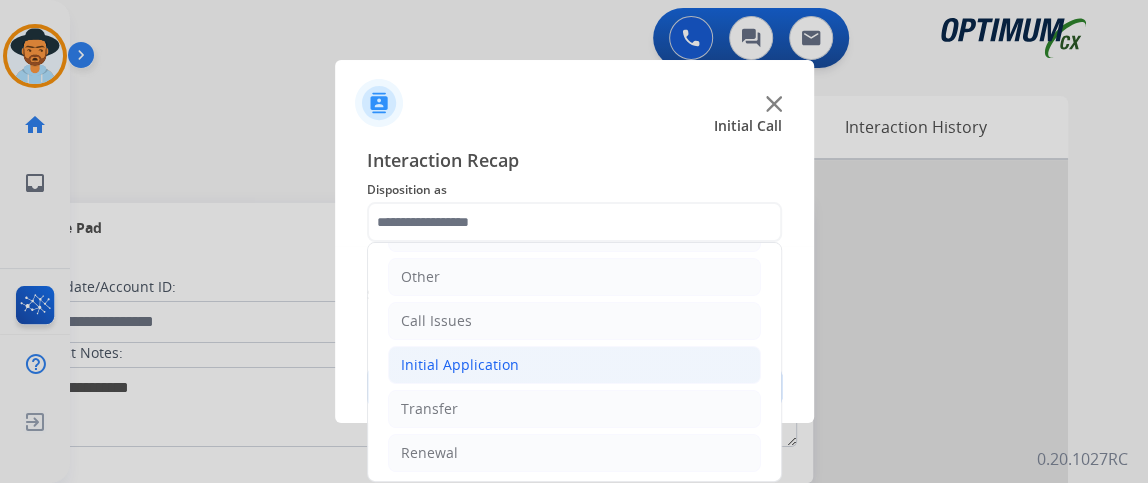 click on "Initial Application" 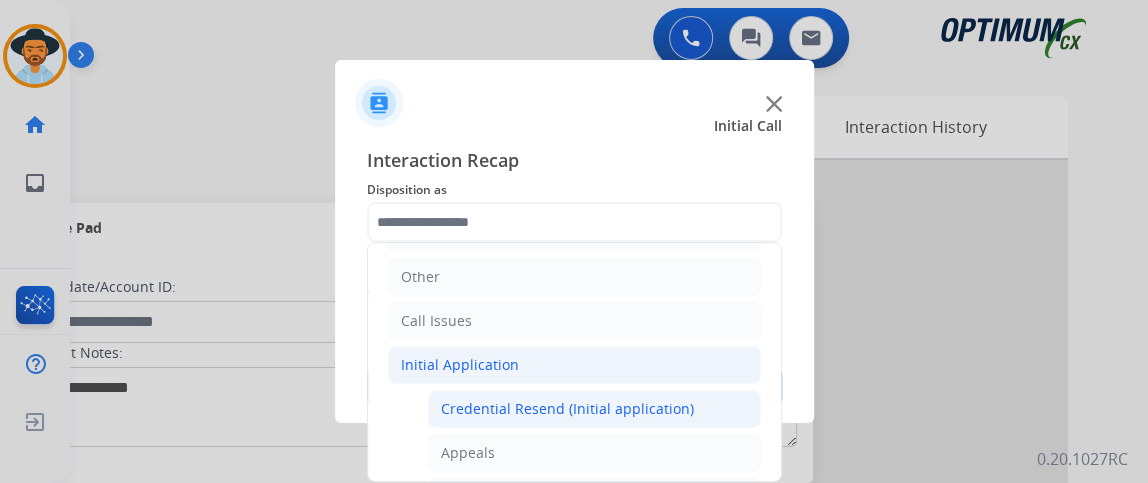 click on "Credential Resend (Initial application)" 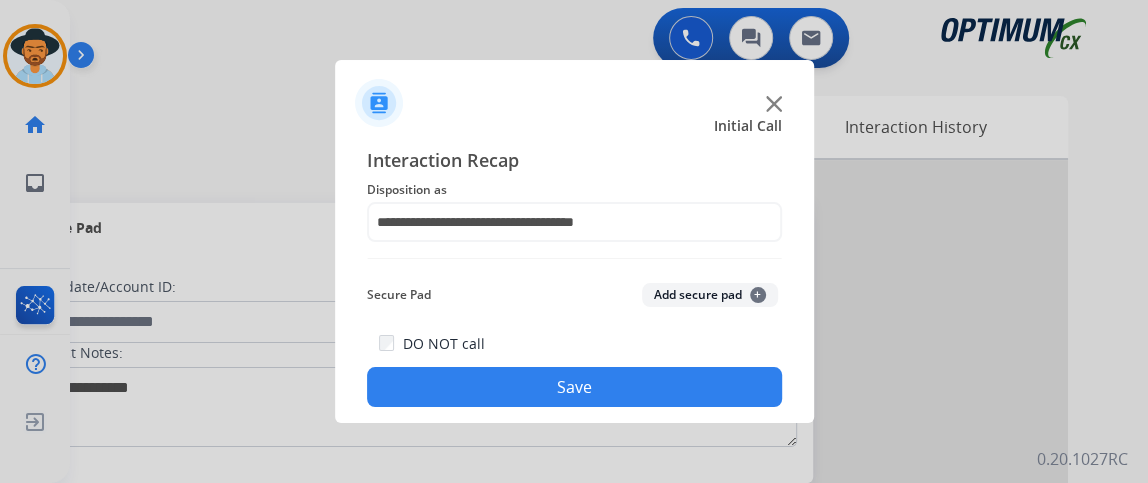 click on "Save" 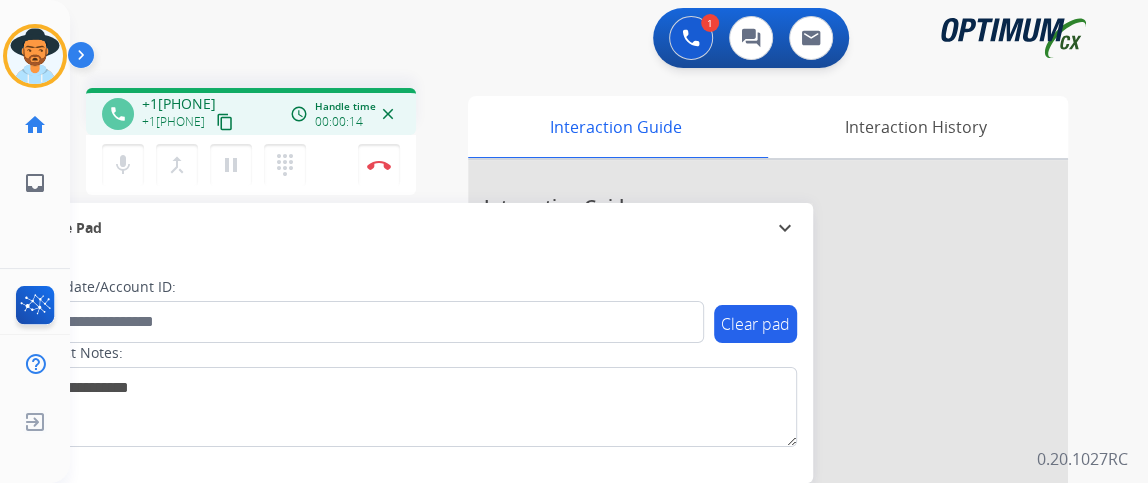 click on "content_copy" at bounding box center [225, 122] 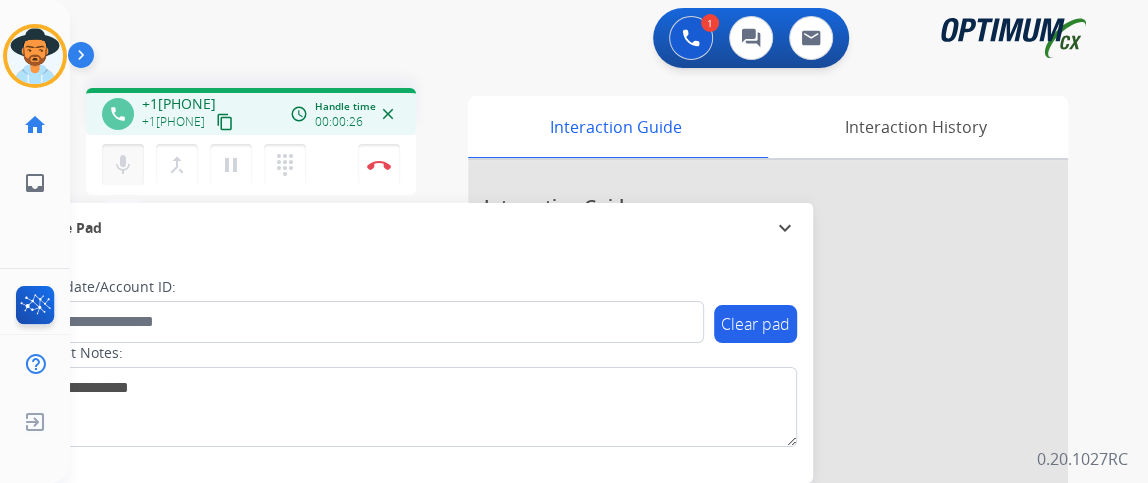 click on "mic Mute" at bounding box center [123, 165] 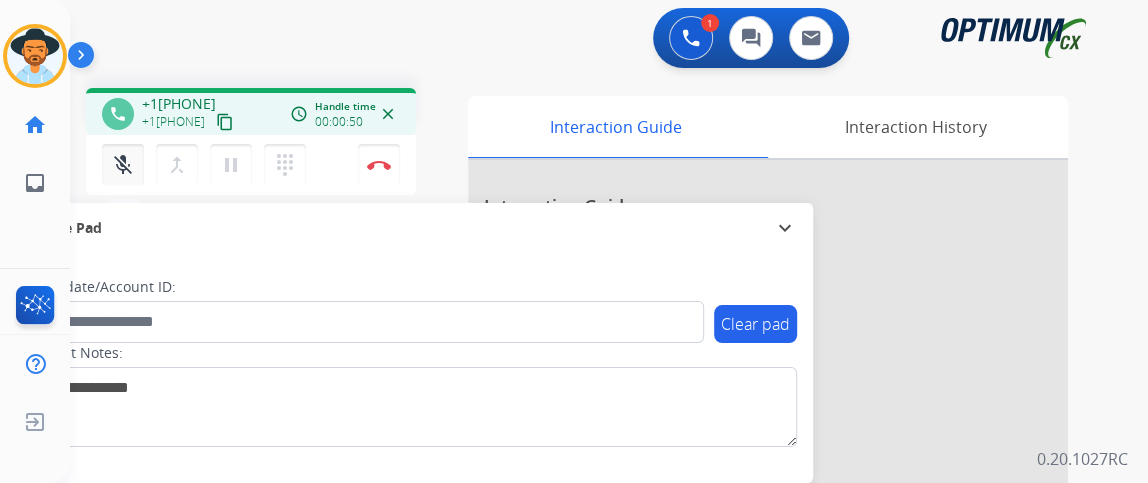 click on "mic_off Mute" at bounding box center (123, 165) 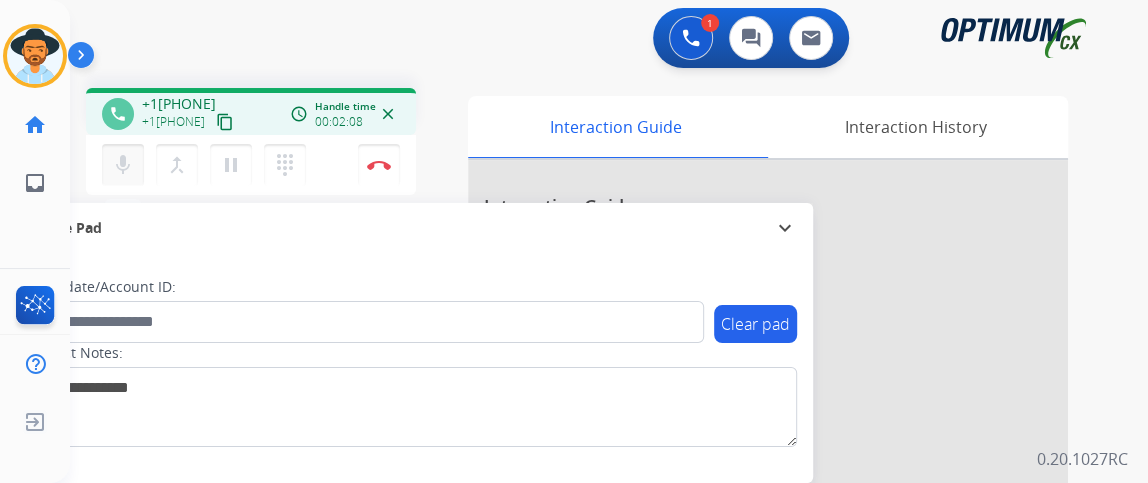 click on "mic Mute" at bounding box center (123, 165) 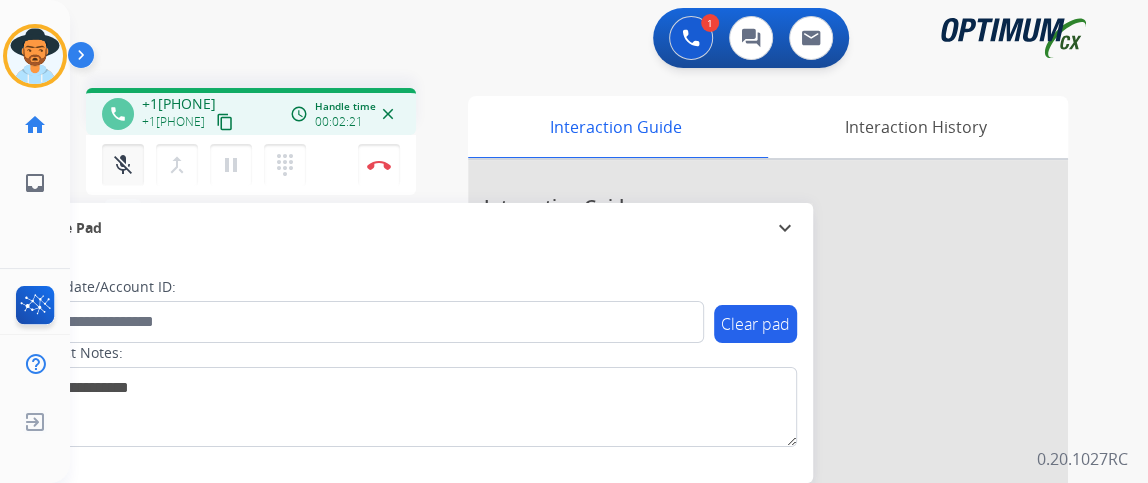 click on "mic_off Mute" at bounding box center [123, 165] 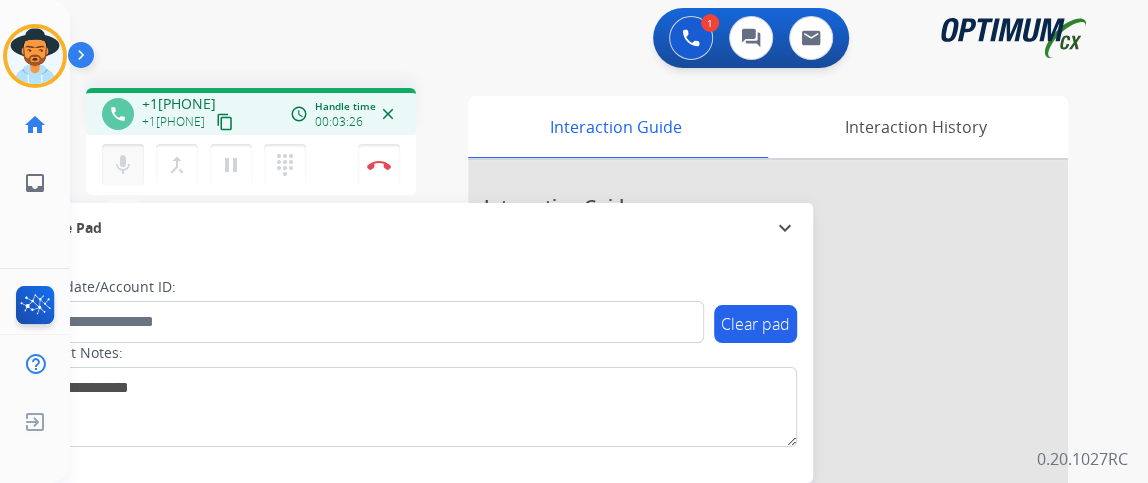 click on "mic" at bounding box center [123, 165] 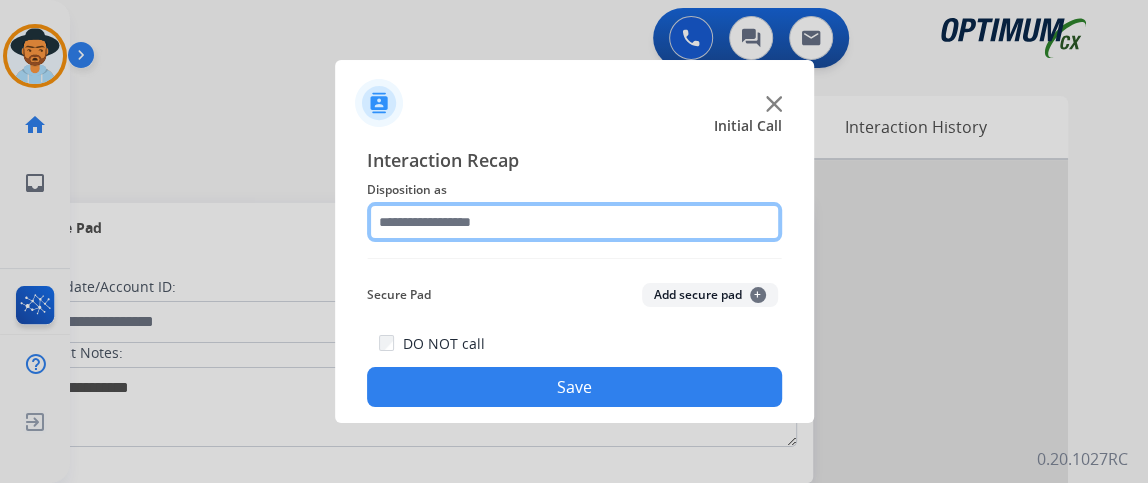 click 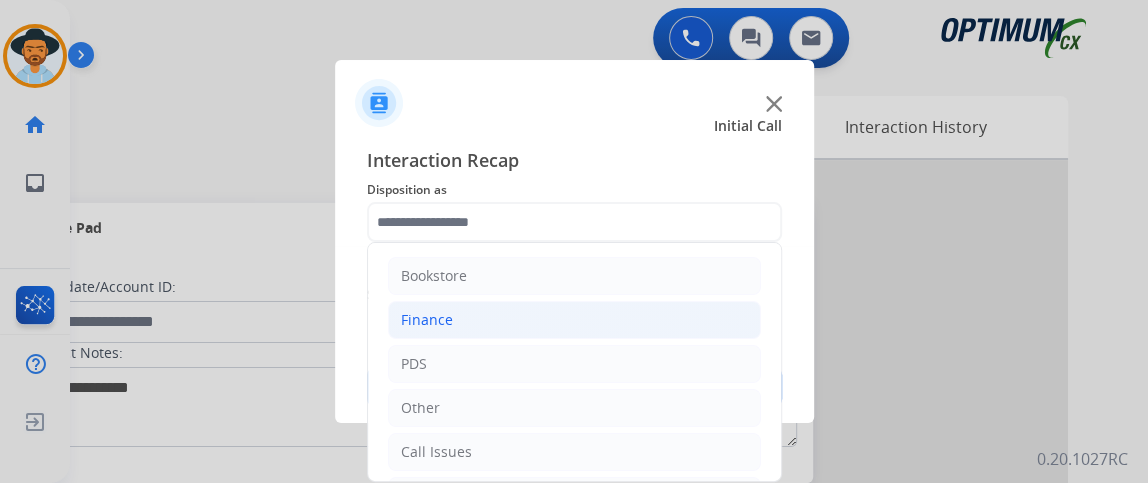 click on "Finance" 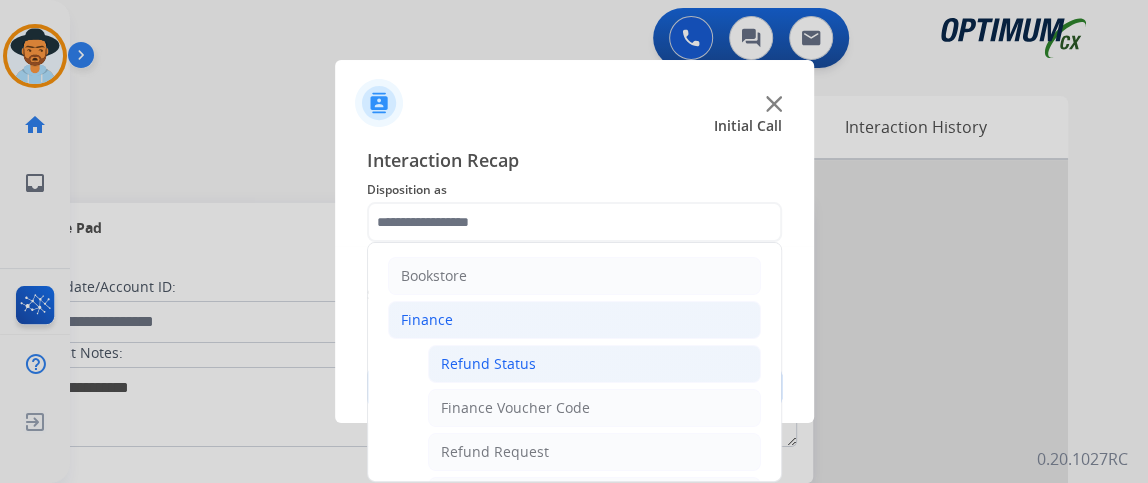 click on "Refund Status" 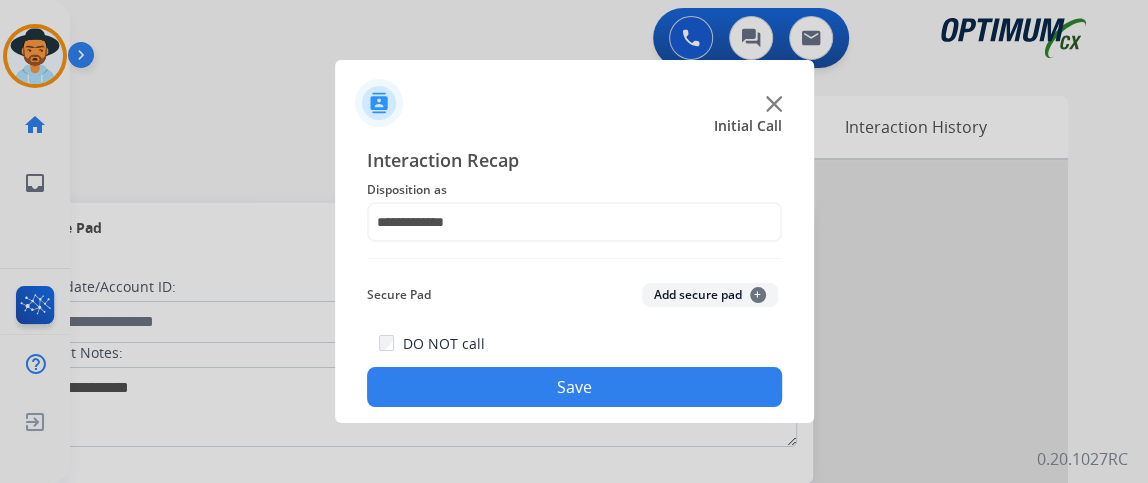 click on "DO NOT call  Save" 